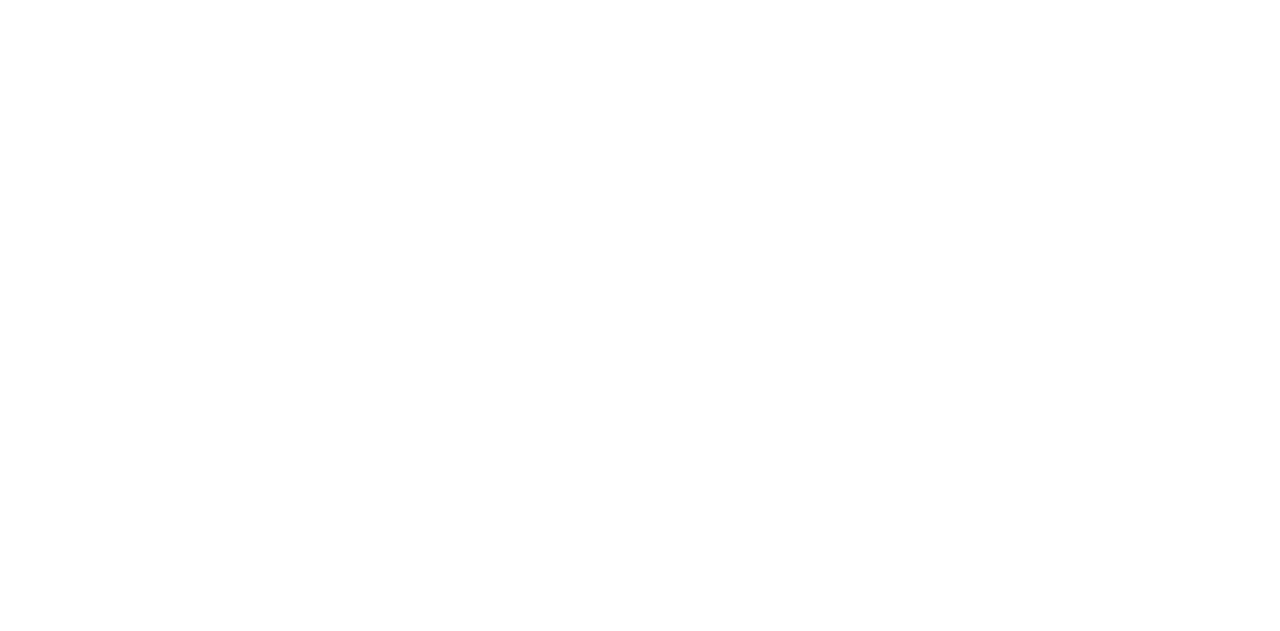 scroll, scrollTop: 0, scrollLeft: 0, axis: both 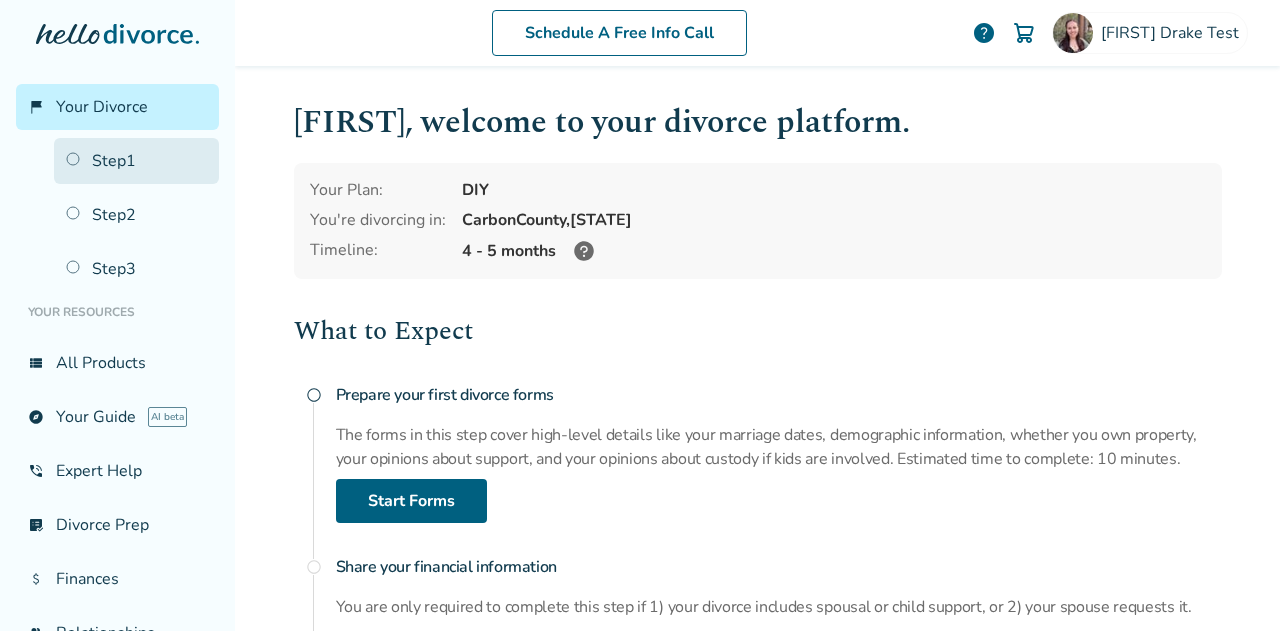 click on "Step  1" at bounding box center [136, 161] 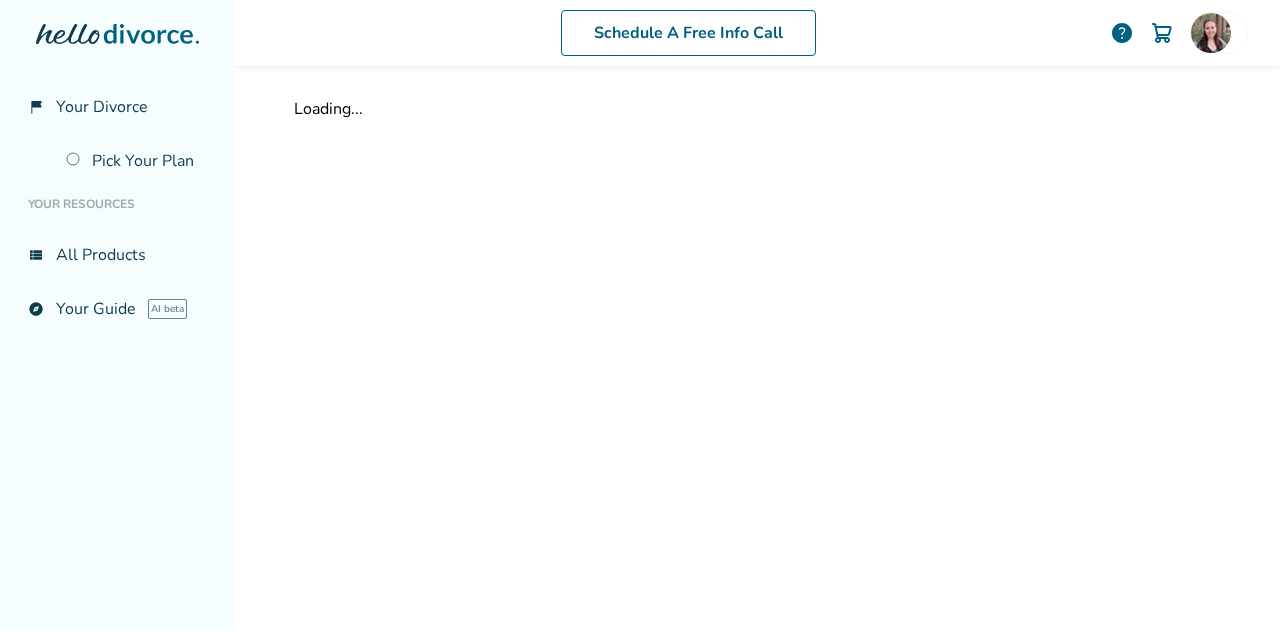 scroll, scrollTop: 0, scrollLeft: 0, axis: both 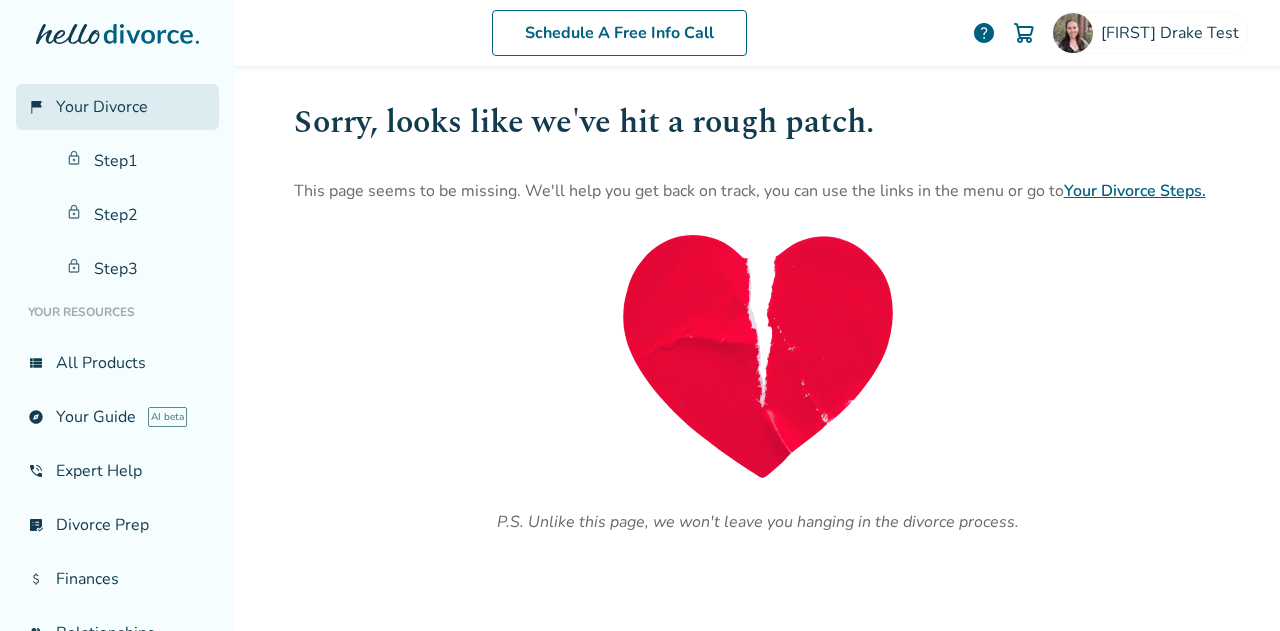 click on "Your Divorce" at bounding box center [102, 107] 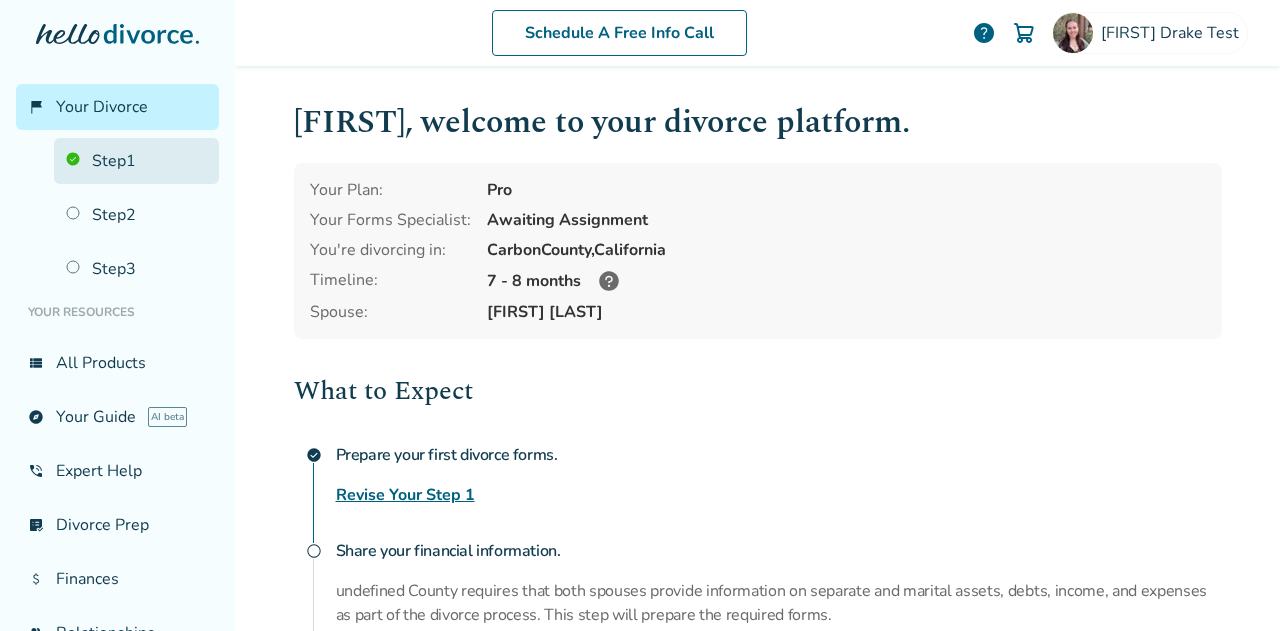 click on "Step  1" at bounding box center (136, 161) 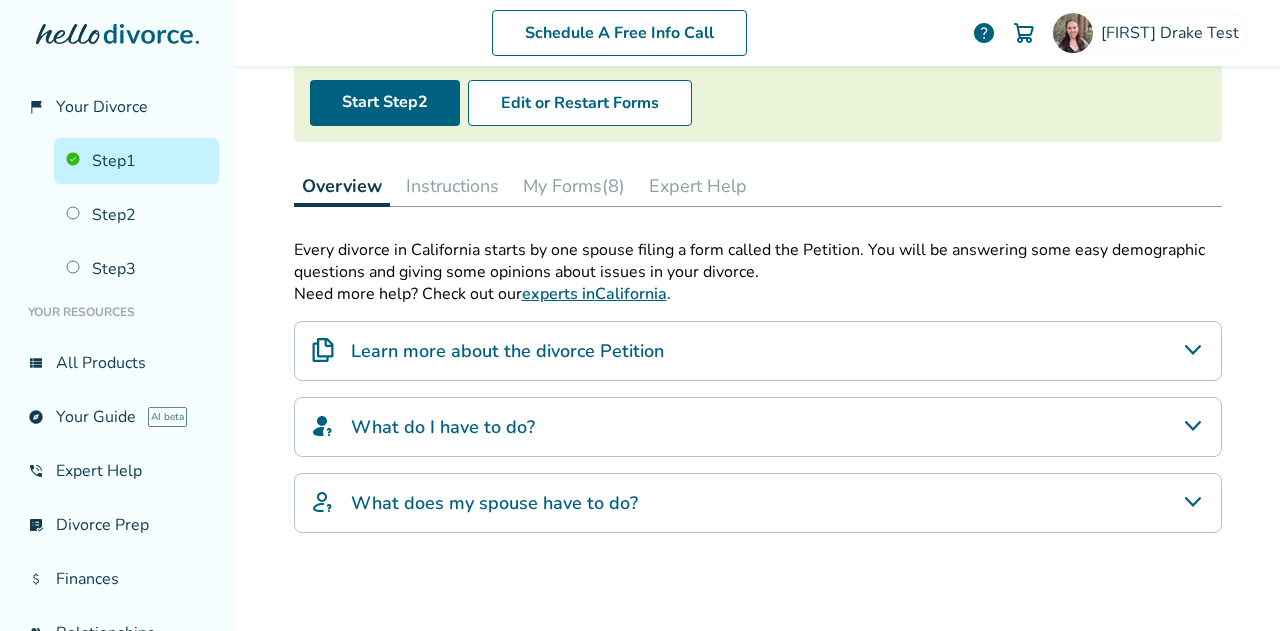 scroll, scrollTop: 438, scrollLeft: 0, axis: vertical 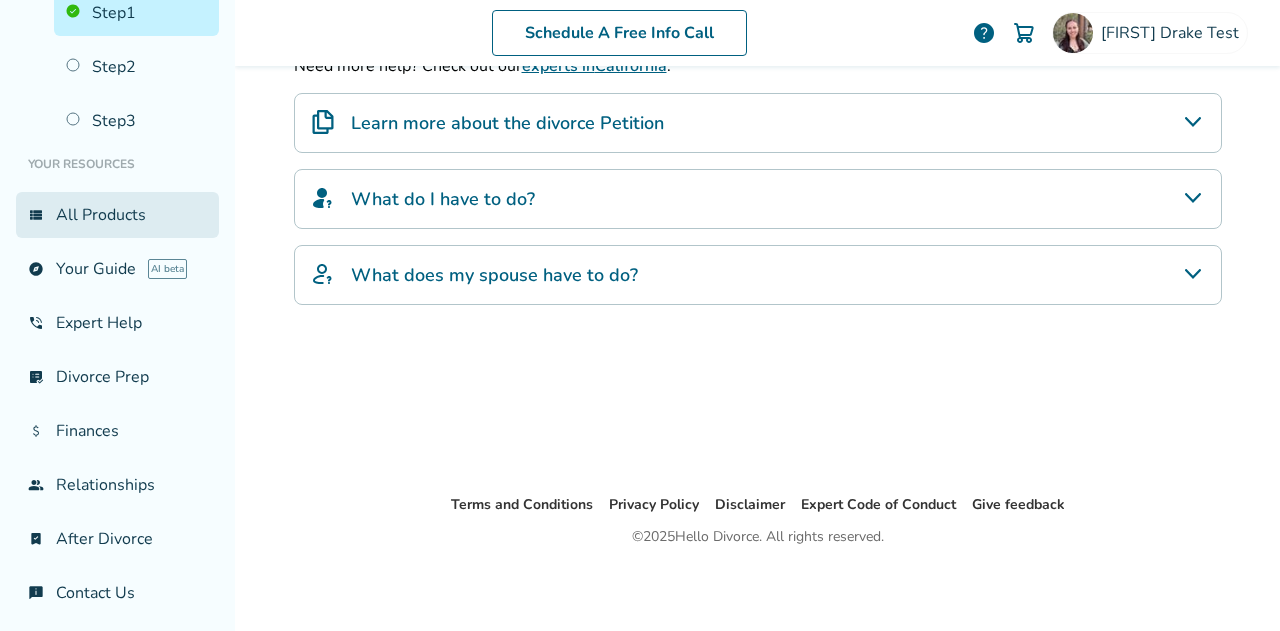 click on "view_list All Products" at bounding box center [117, 215] 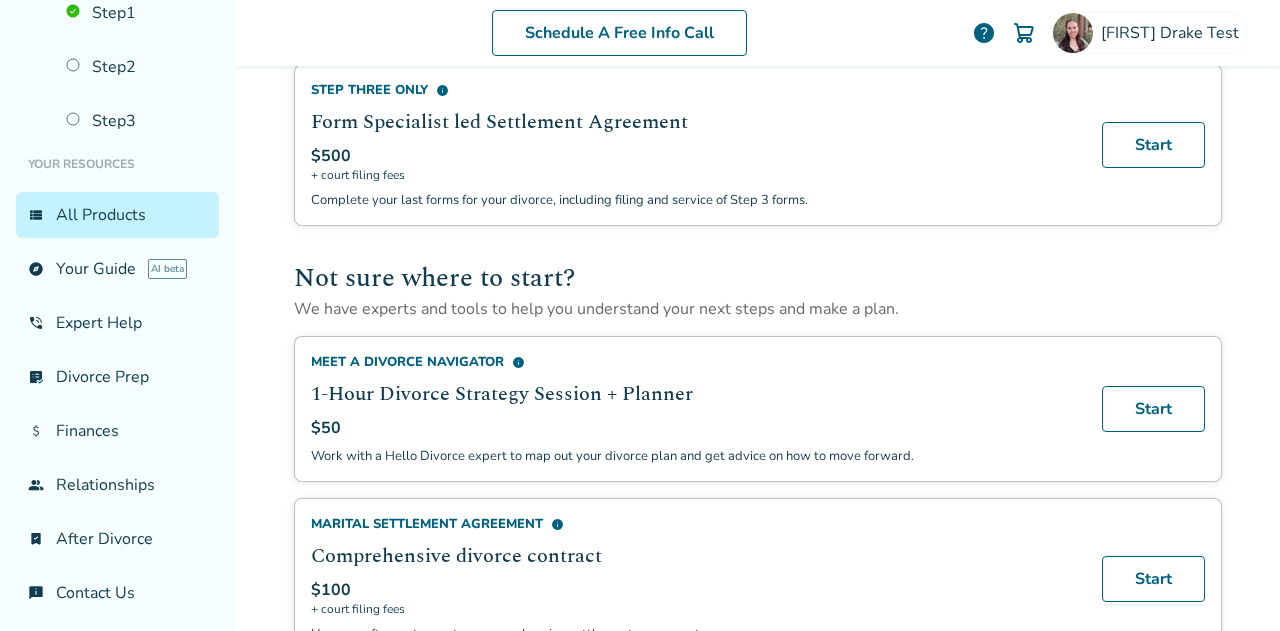 scroll, scrollTop: 1342, scrollLeft: 0, axis: vertical 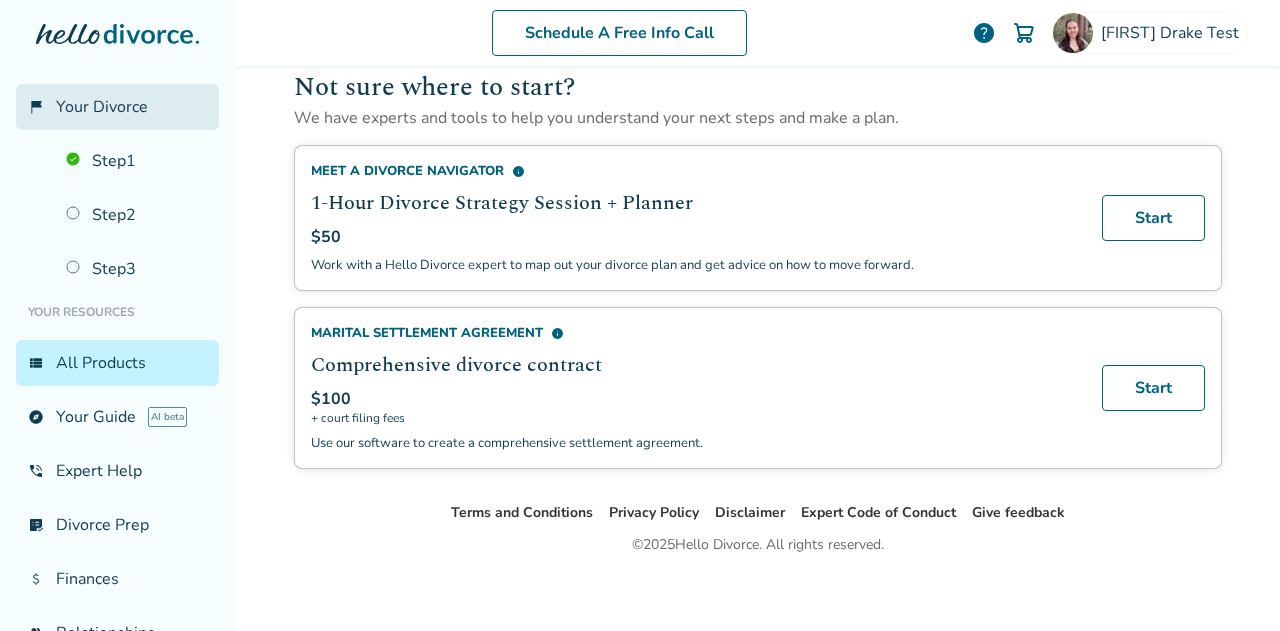 click on "Your Divorce" at bounding box center [102, 107] 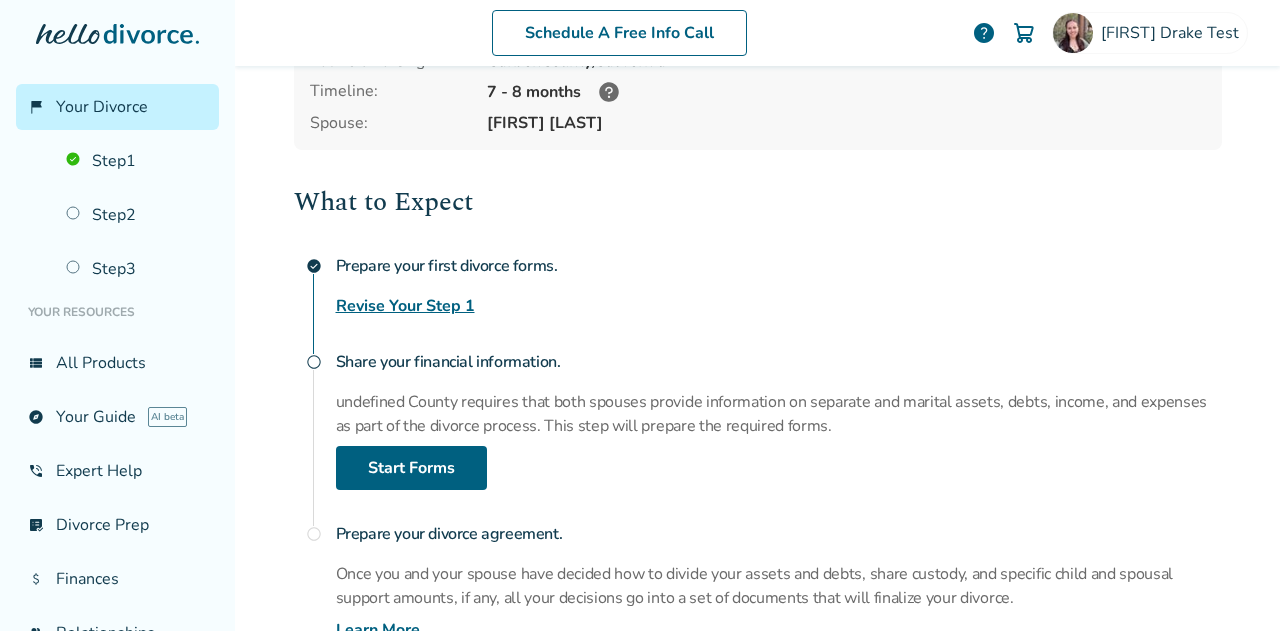 scroll, scrollTop: 0, scrollLeft: 0, axis: both 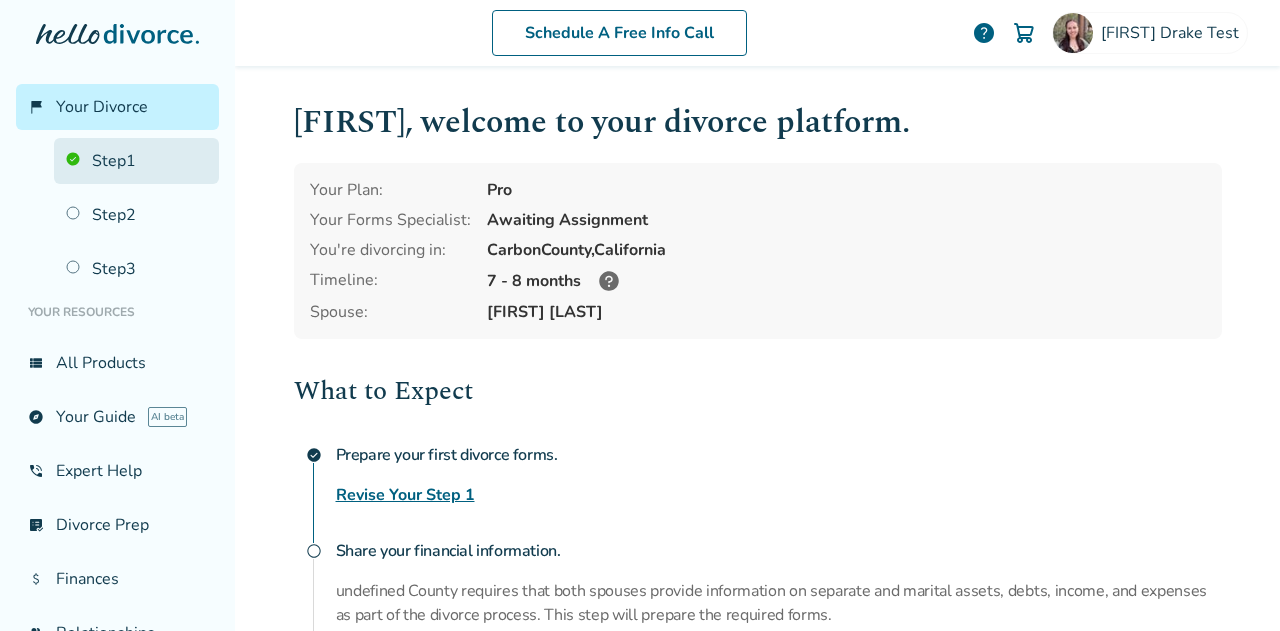 click on "Step  1" at bounding box center (136, 161) 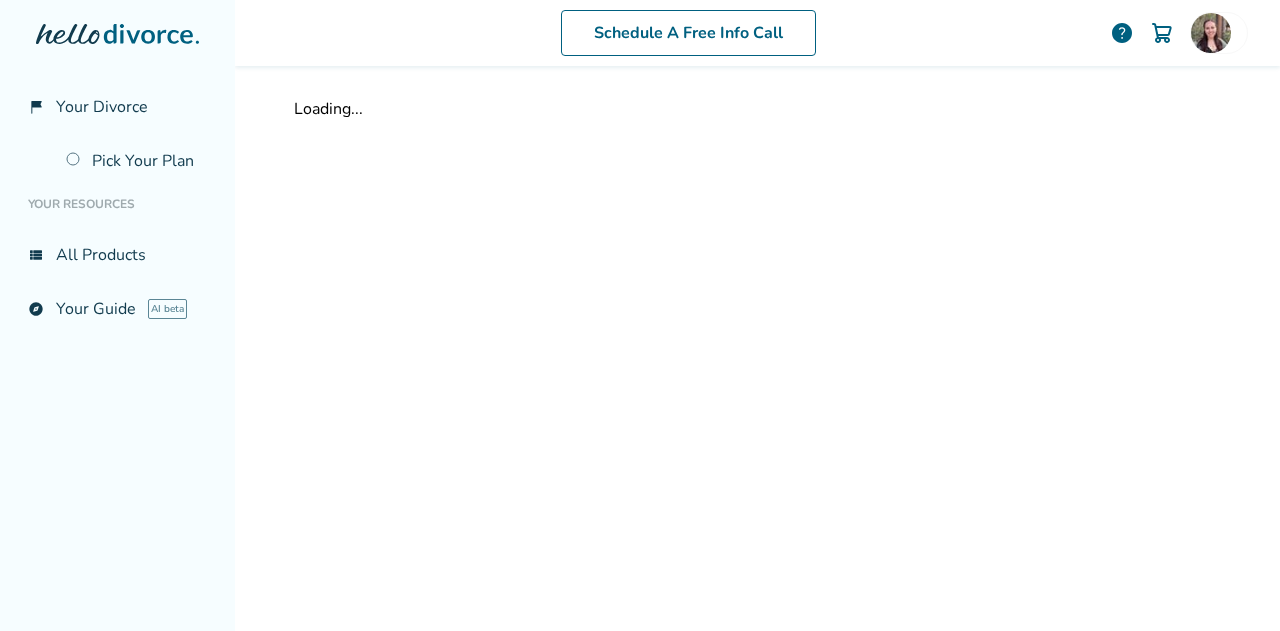 scroll, scrollTop: 0, scrollLeft: 0, axis: both 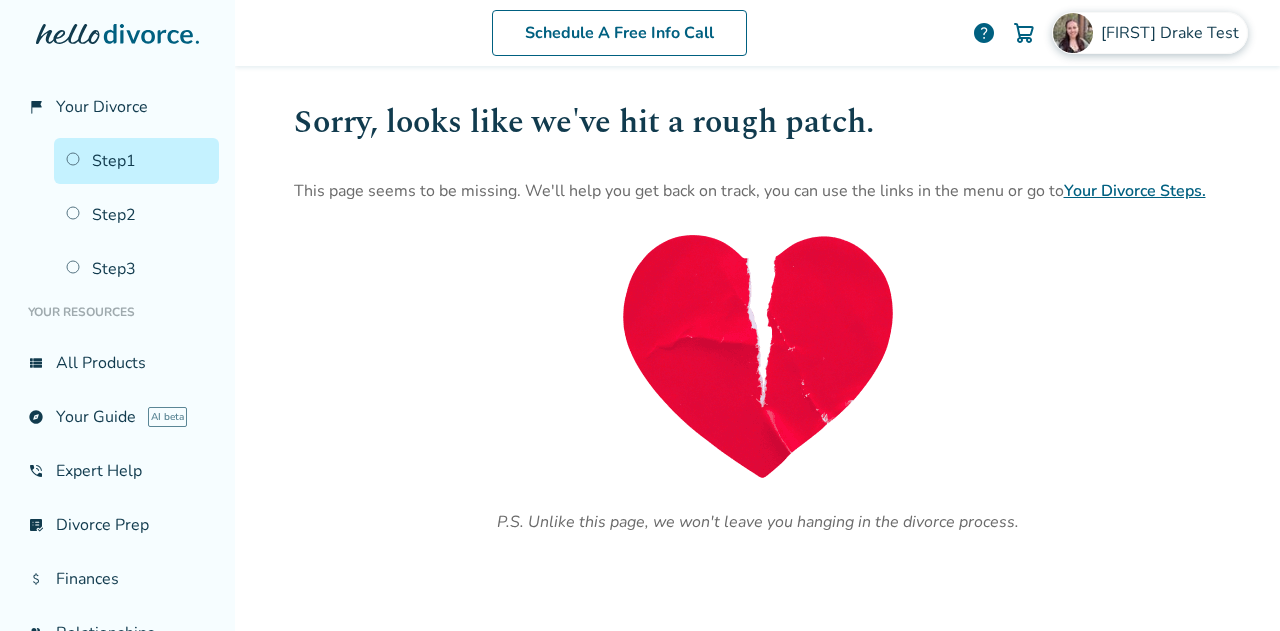 click on "Hannah   Drake Test" at bounding box center (1174, 33) 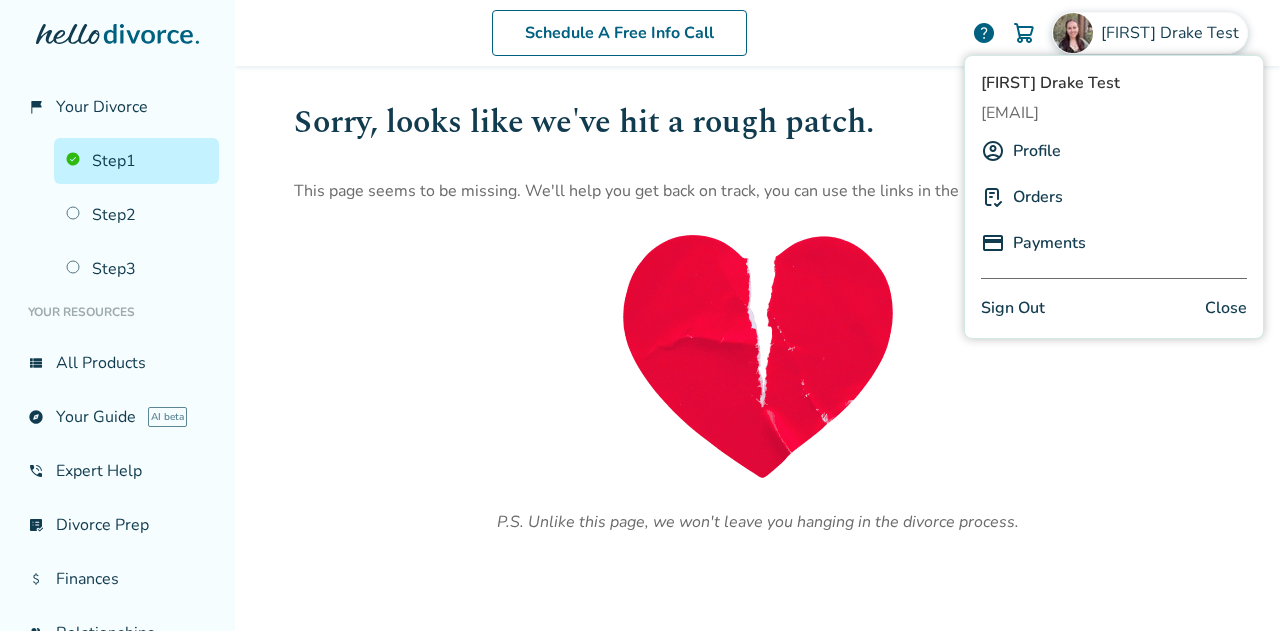 click on "Profile" at bounding box center [1037, 151] 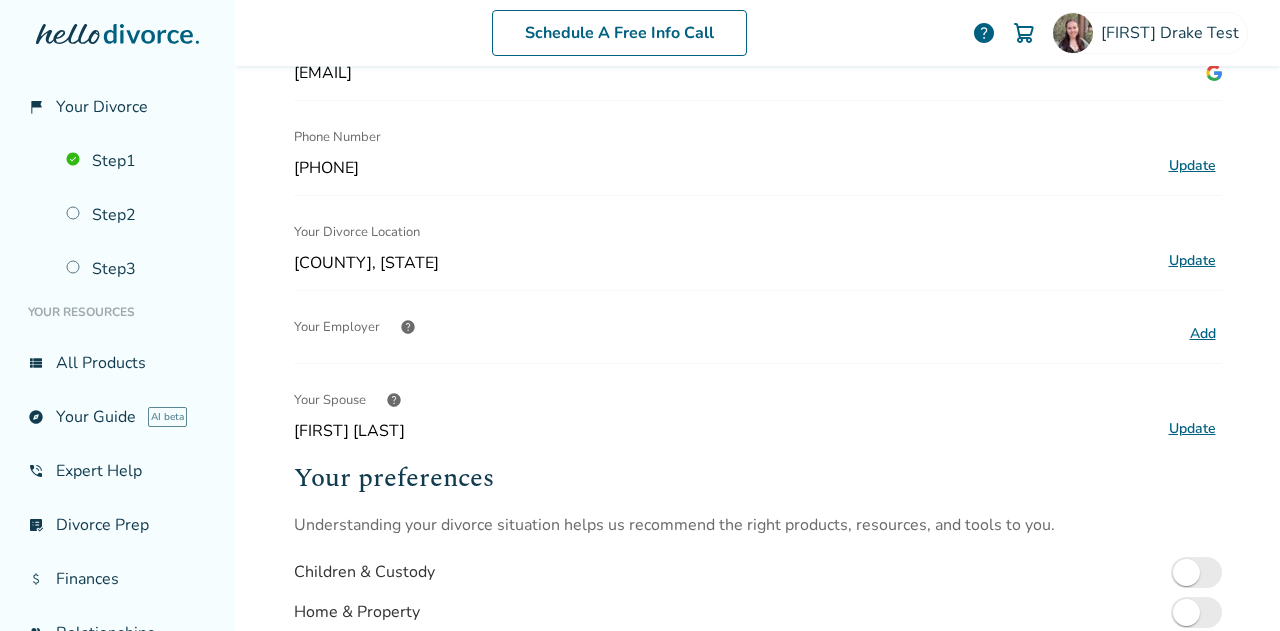 scroll, scrollTop: 240, scrollLeft: 0, axis: vertical 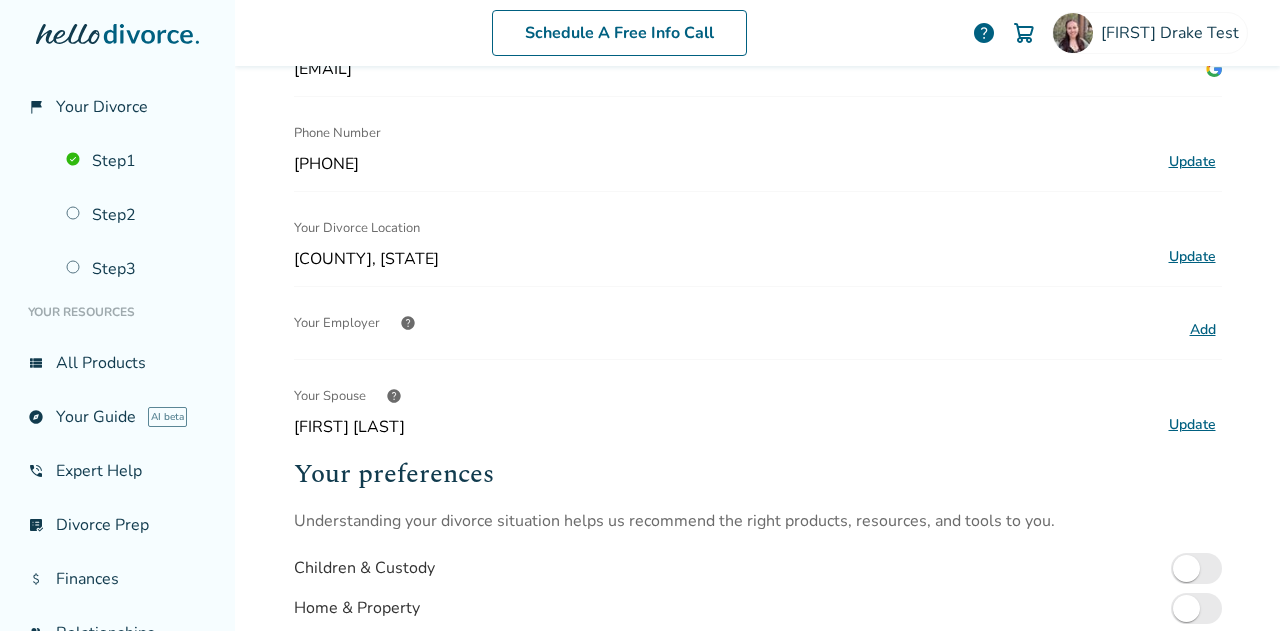 click on "Update" at bounding box center [1192, 257] 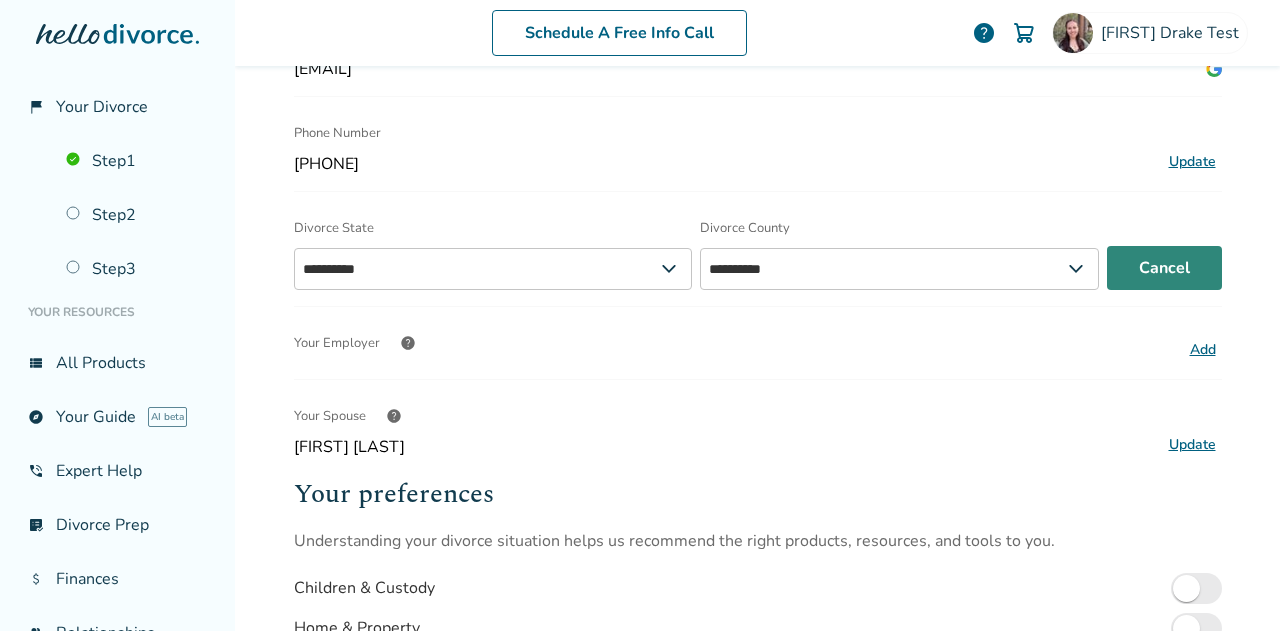 select on "**" 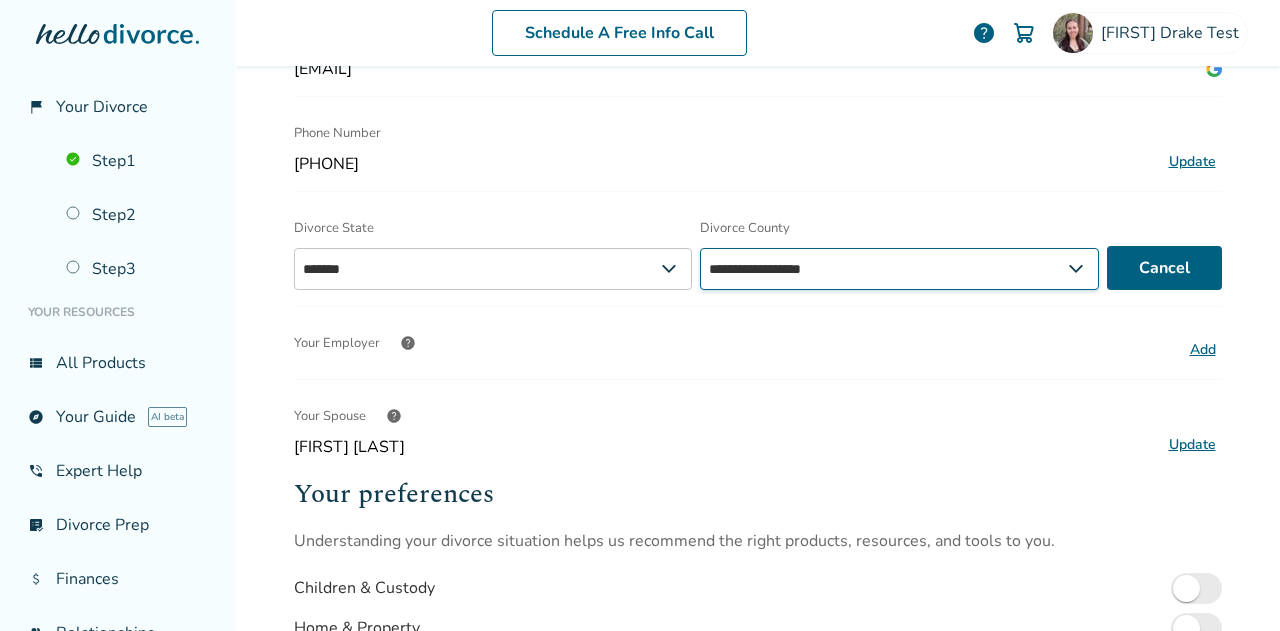 click on "**********" at bounding box center [899, 269] 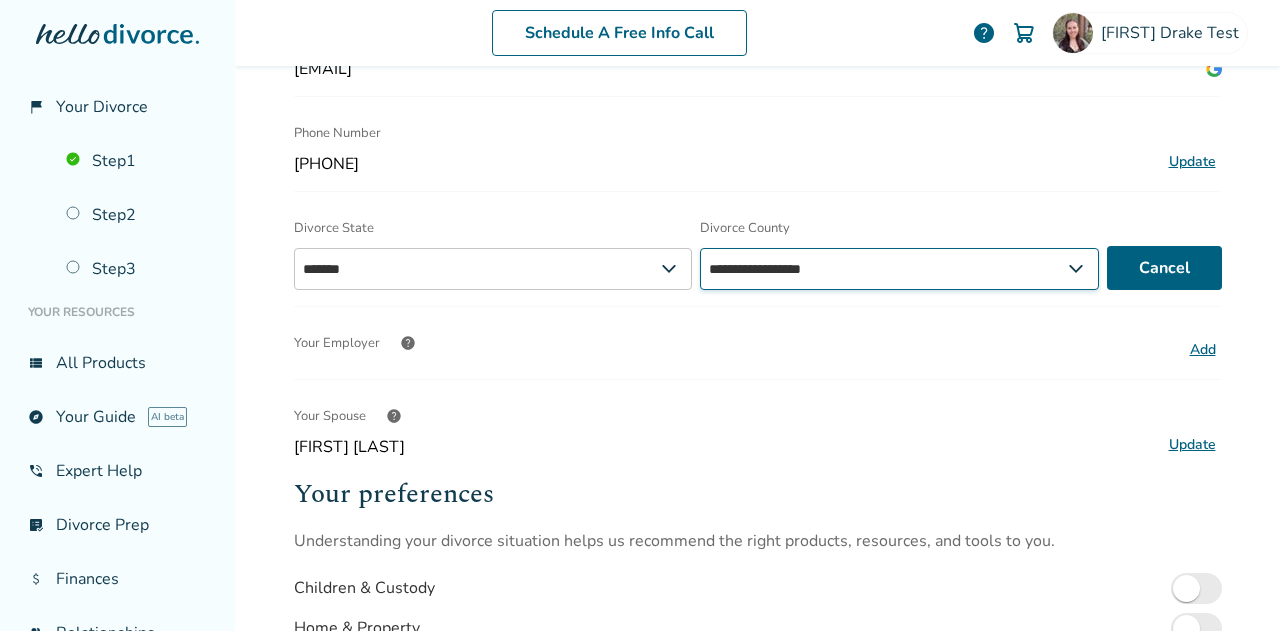 select on "*******" 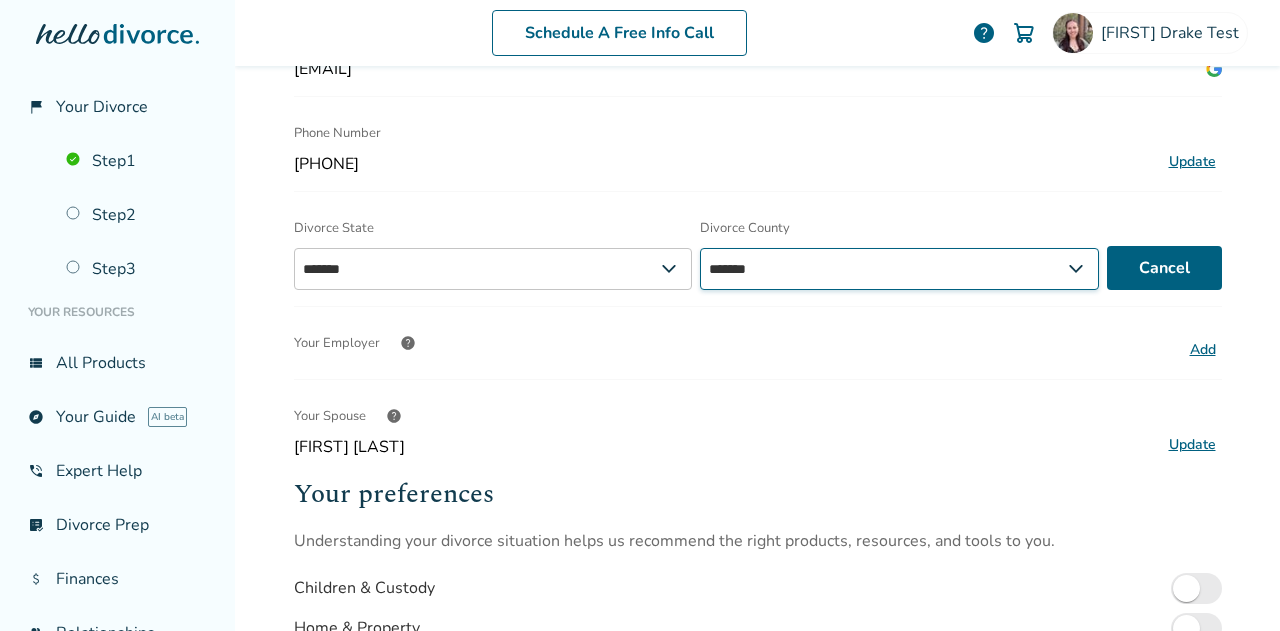 click on "**********" at bounding box center (899, 269) 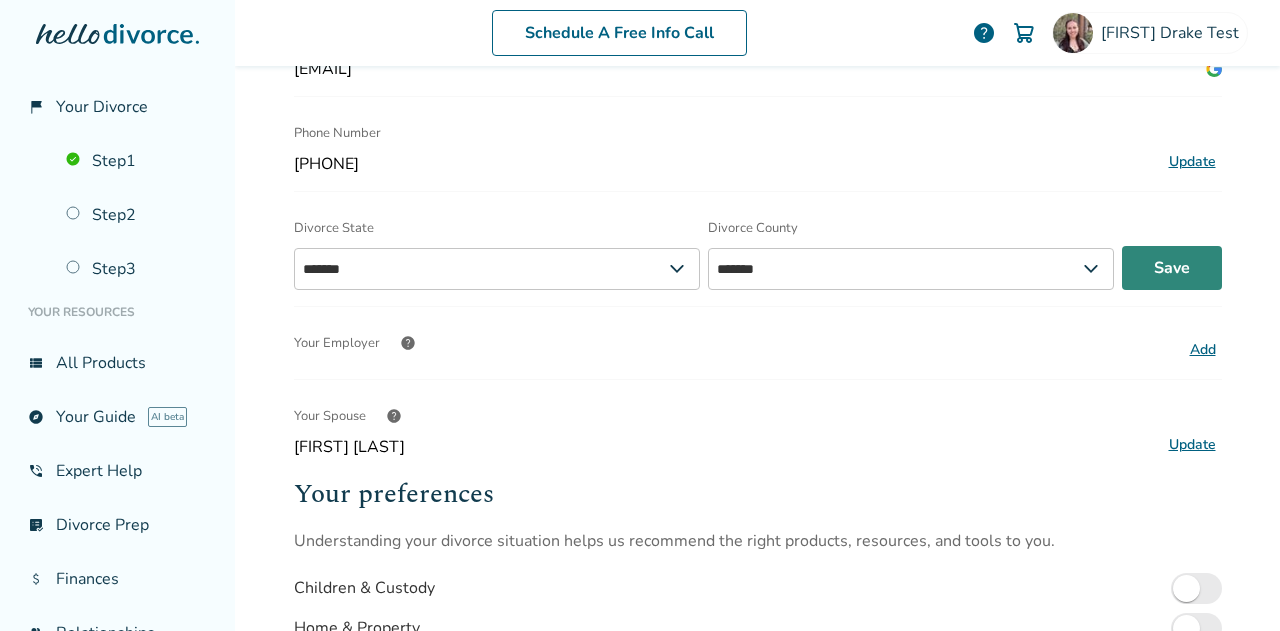 click on "Save" at bounding box center (1172, 268) 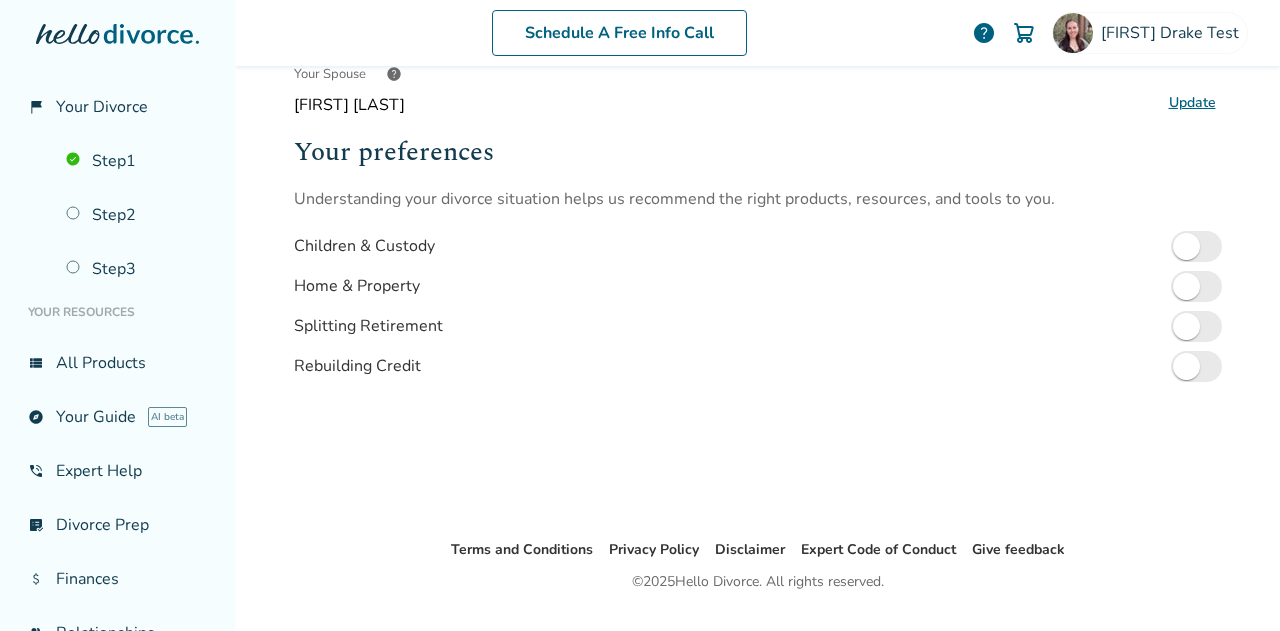 scroll, scrollTop: 604, scrollLeft: 0, axis: vertical 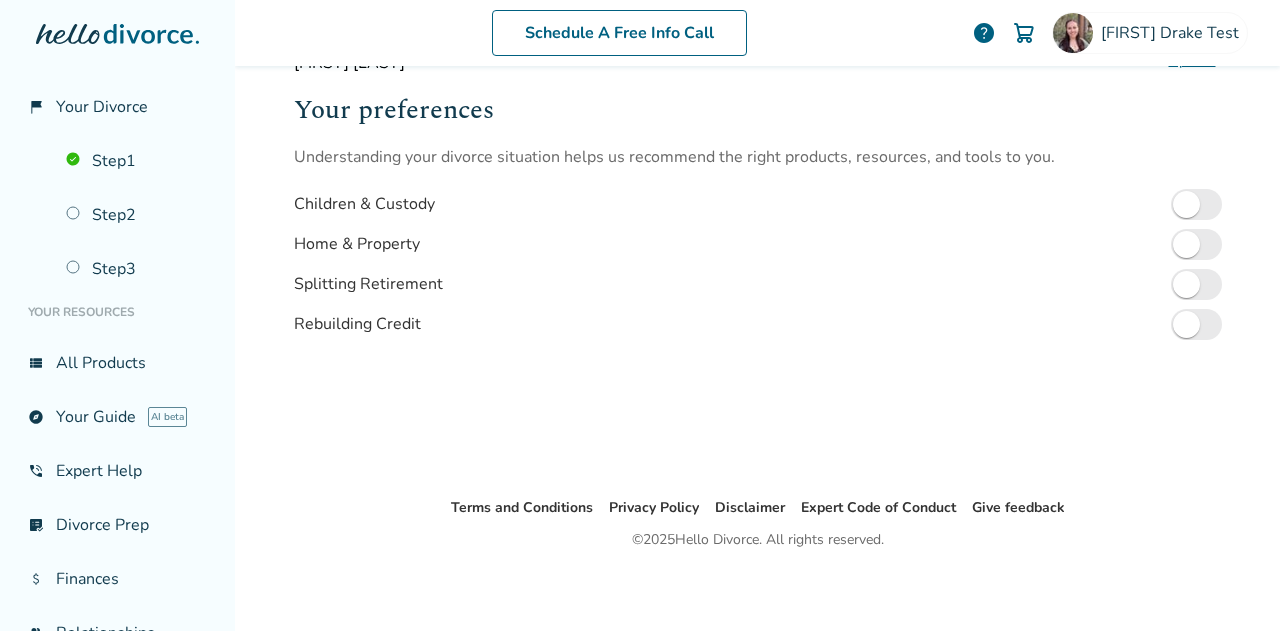 click on "Your Resources view_list All Products explore Your Guide AI beta phone_in_talk Expert Help list_alt_check Divorce Prep attach_money Finances group Relationships bookmark_check After Divorce chat_info Contact Us" at bounding box center (117, 528) 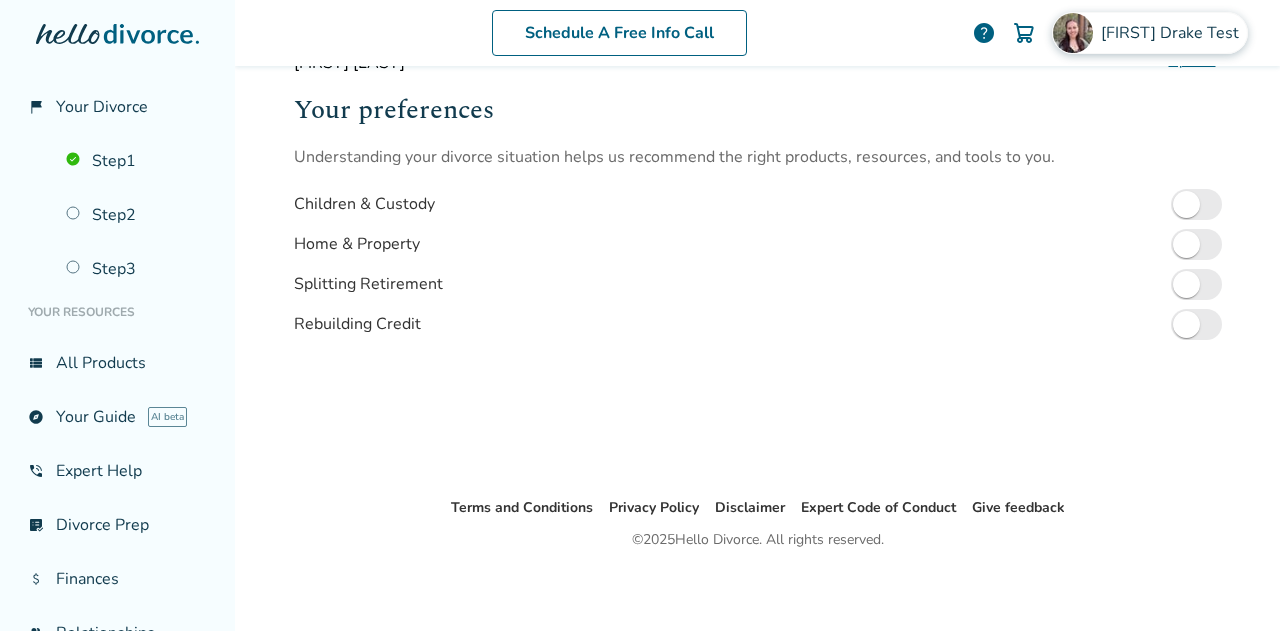 click on "Hannah   Drake Test" at bounding box center [1174, 33] 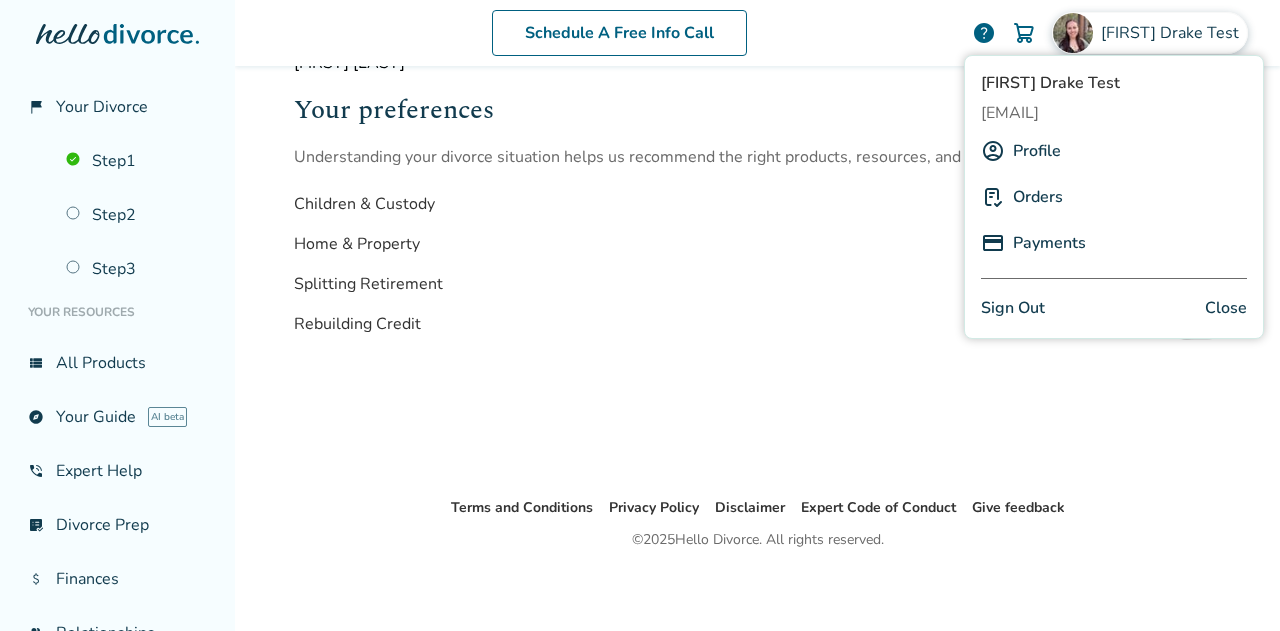 click on "Sign Out" at bounding box center [1013, 308] 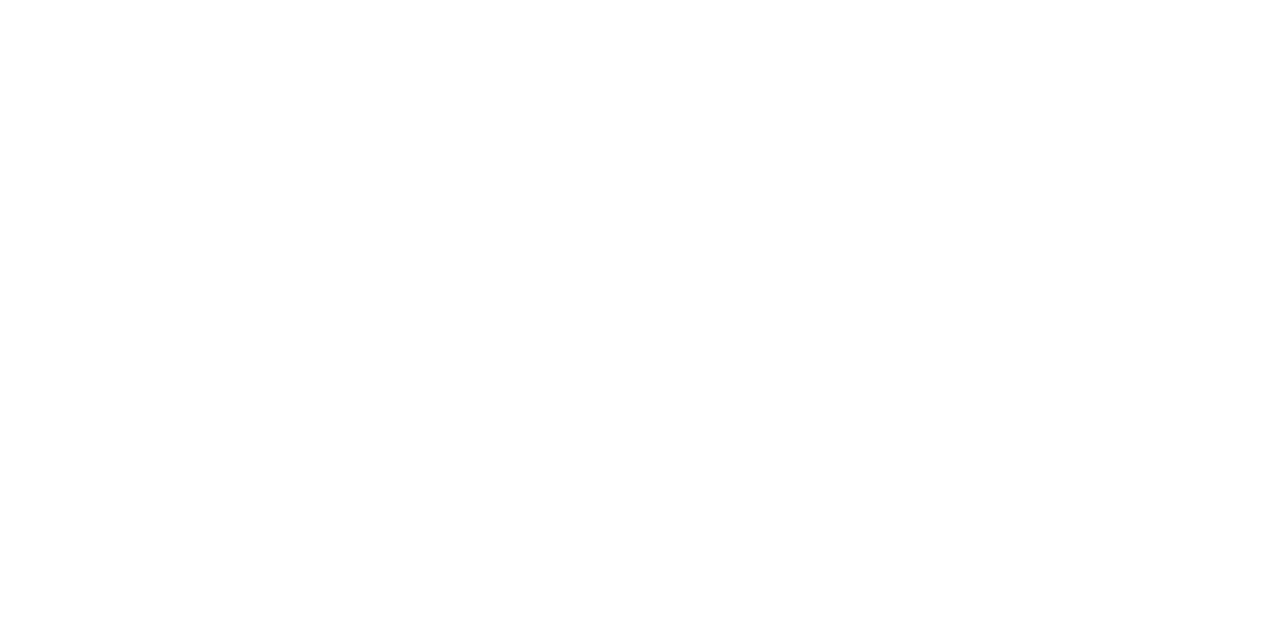 scroll, scrollTop: 0, scrollLeft: 0, axis: both 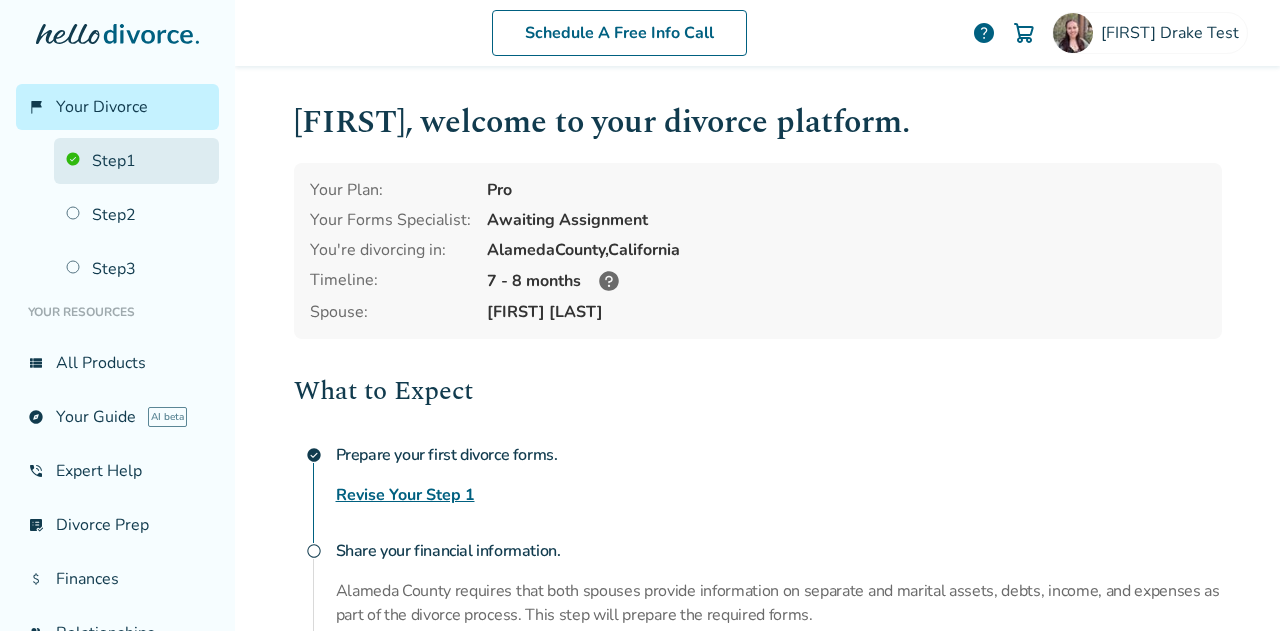 click on "Step  1" at bounding box center (136, 161) 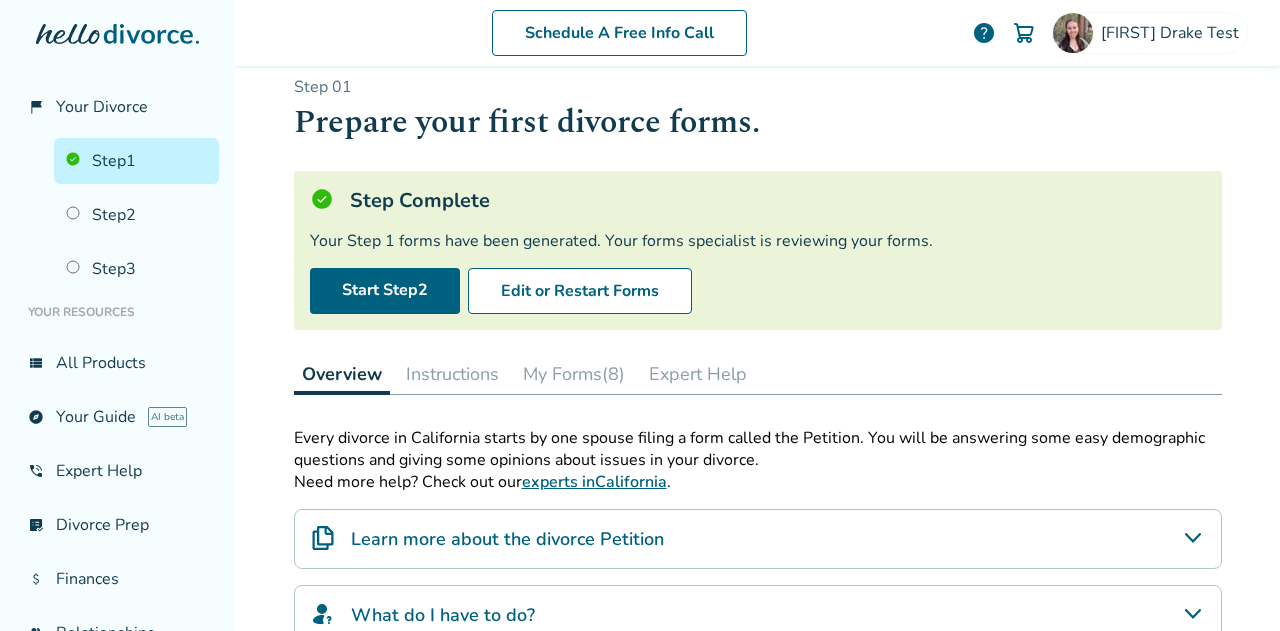 scroll, scrollTop: 0, scrollLeft: 0, axis: both 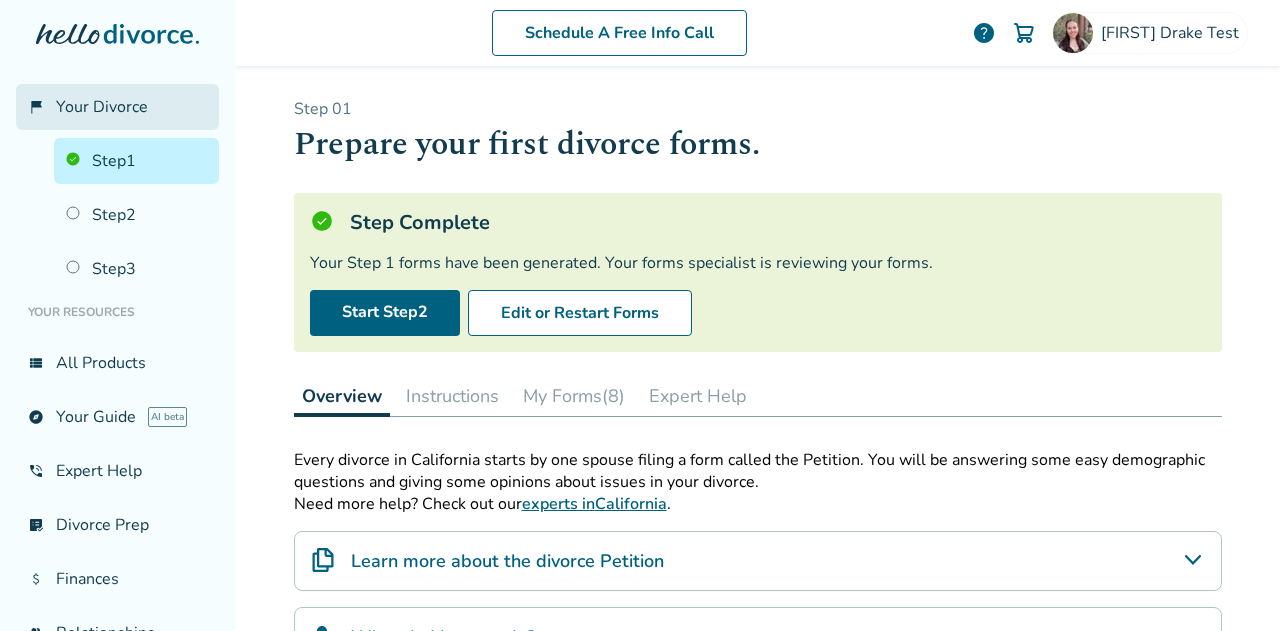 click on "flag_2 Your Divorce" at bounding box center (117, 107) 